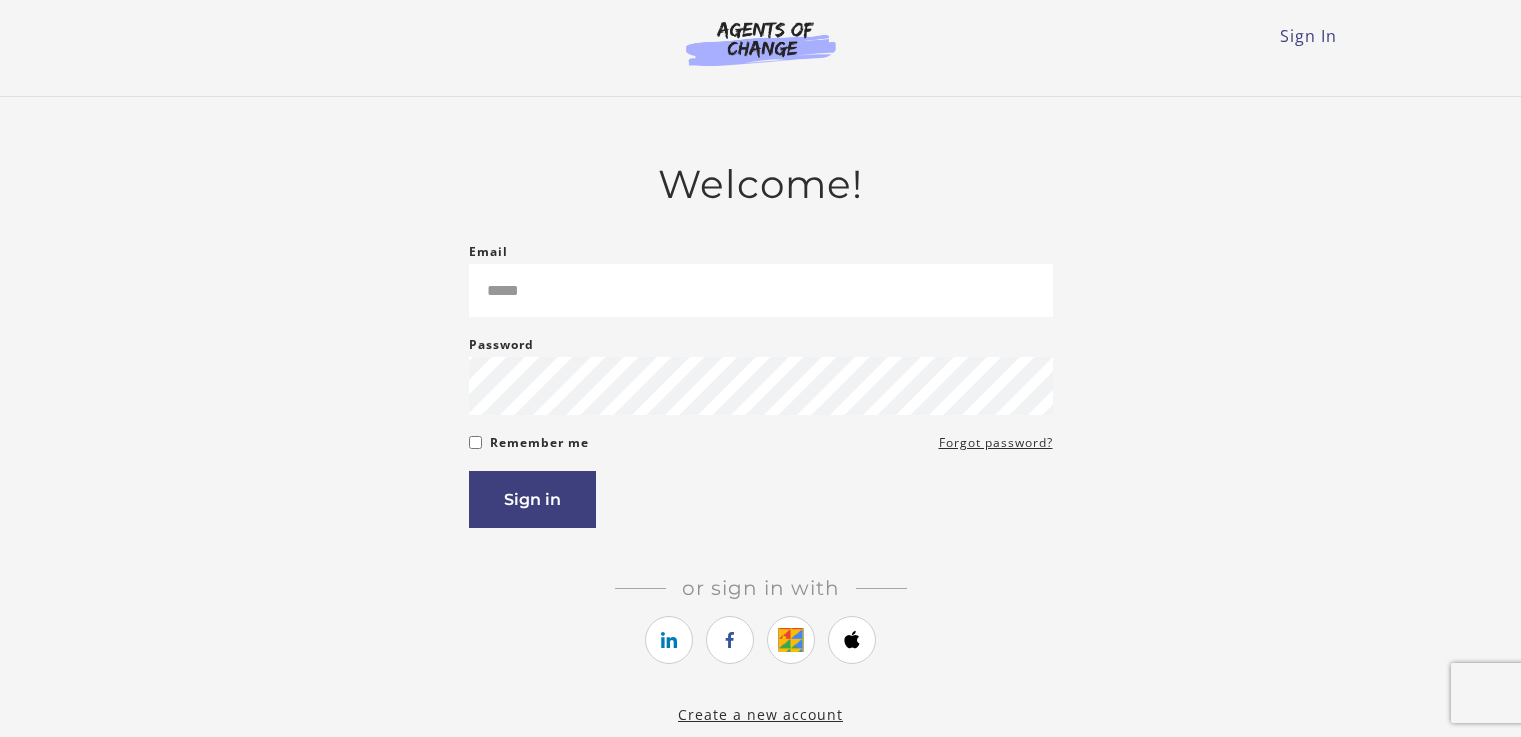 scroll, scrollTop: 0, scrollLeft: 0, axis: both 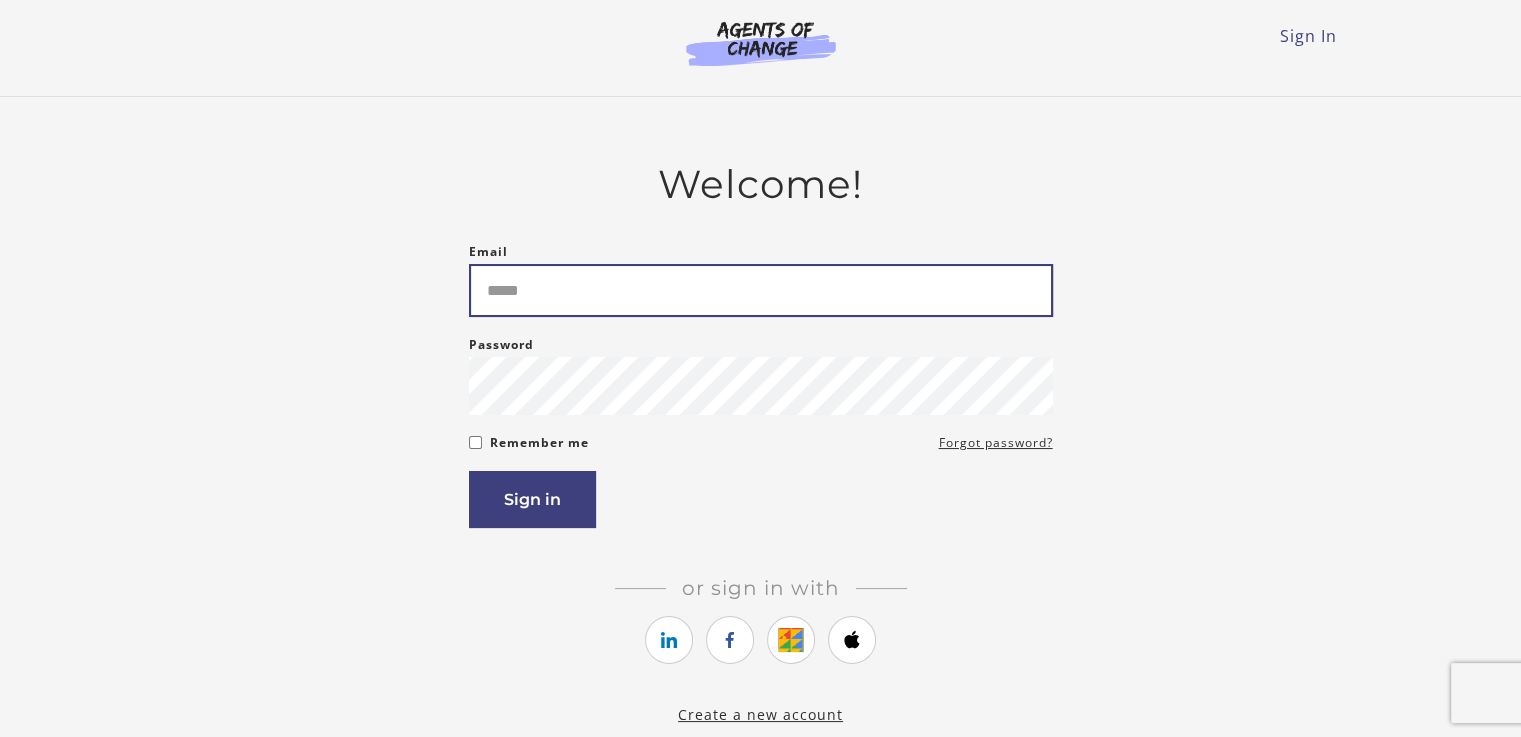 click on "Email" at bounding box center (761, 290) 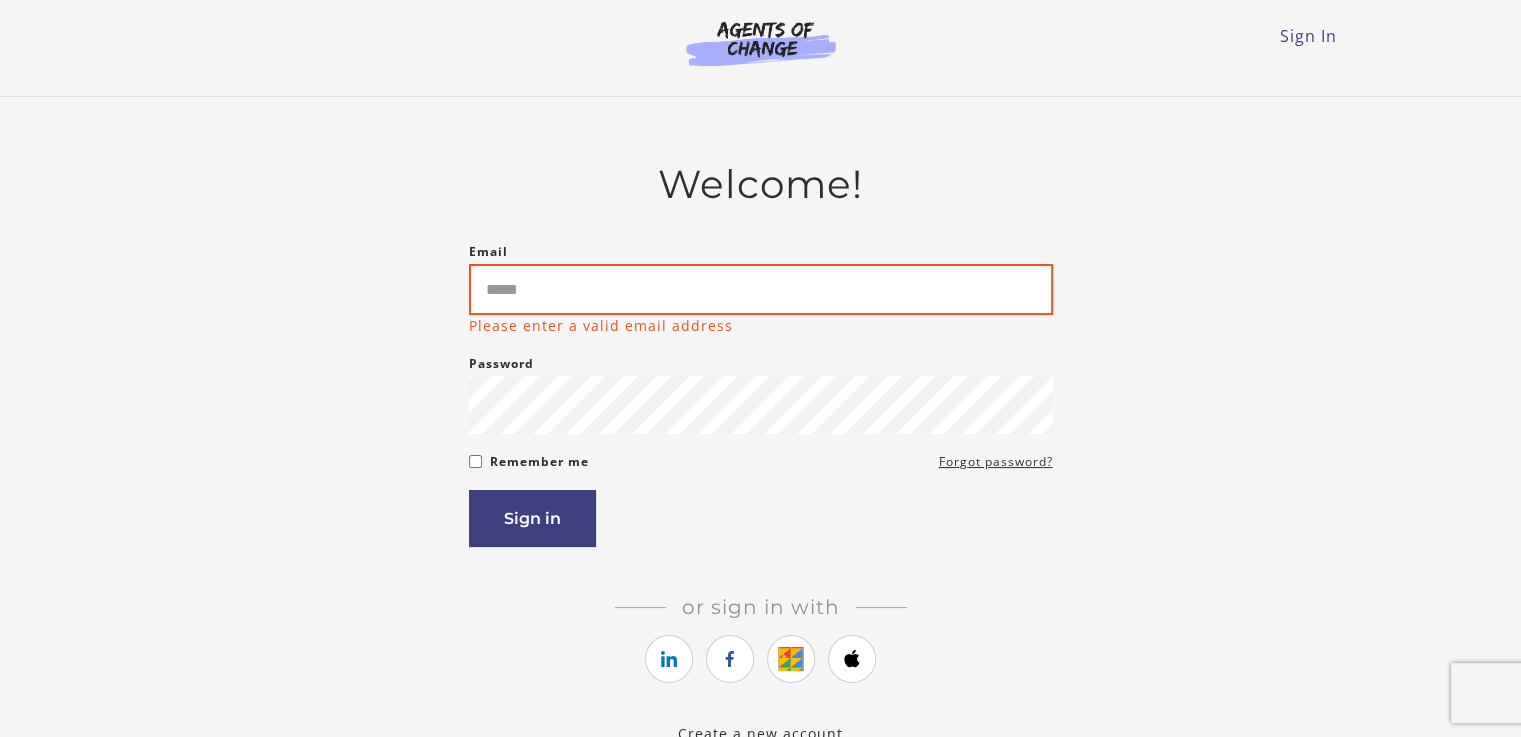 type on "**********" 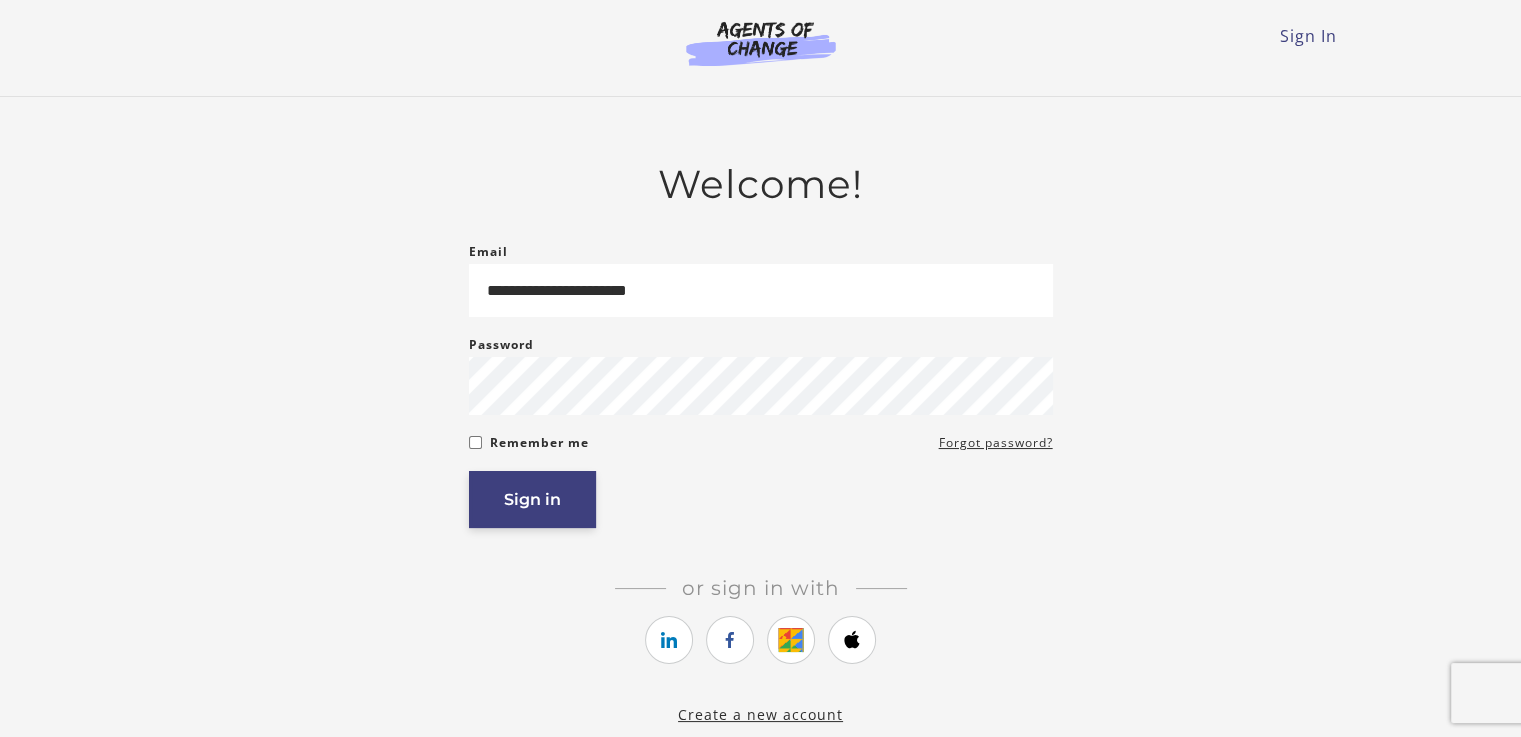 click on "Sign in" at bounding box center (532, 499) 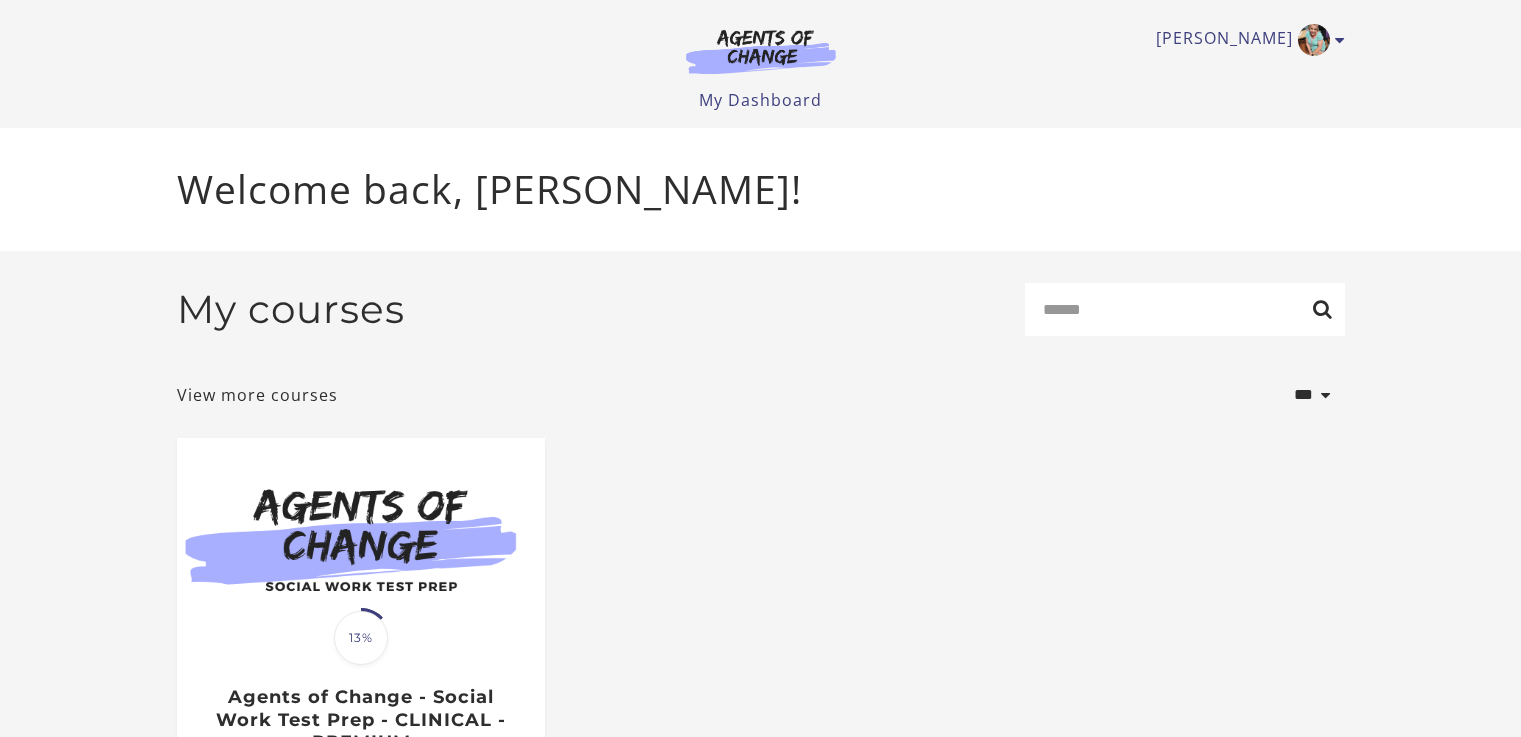 scroll, scrollTop: 0, scrollLeft: 0, axis: both 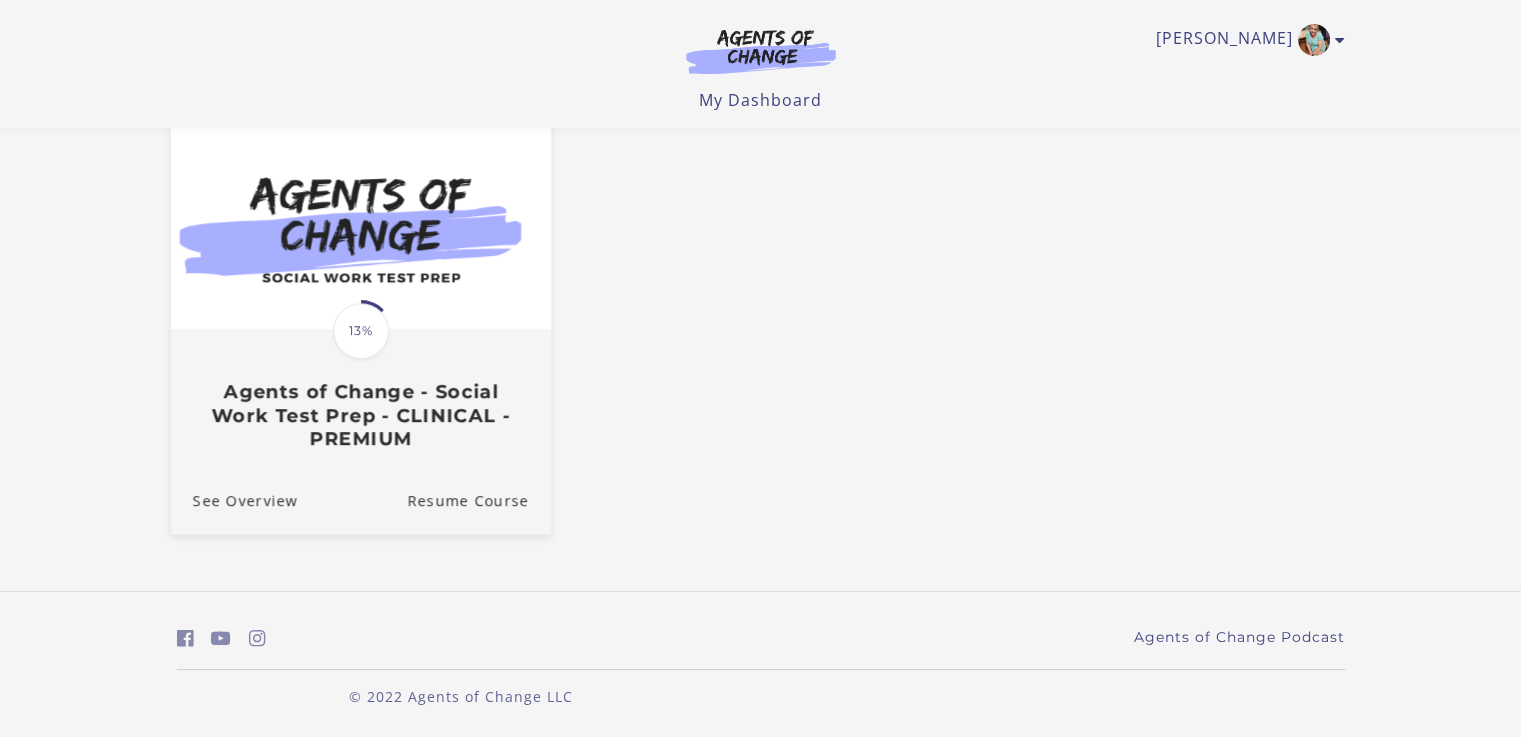 click on "Agents of Change - Social Work Test Prep - CLINICAL - PREMIUM" at bounding box center (360, 415) 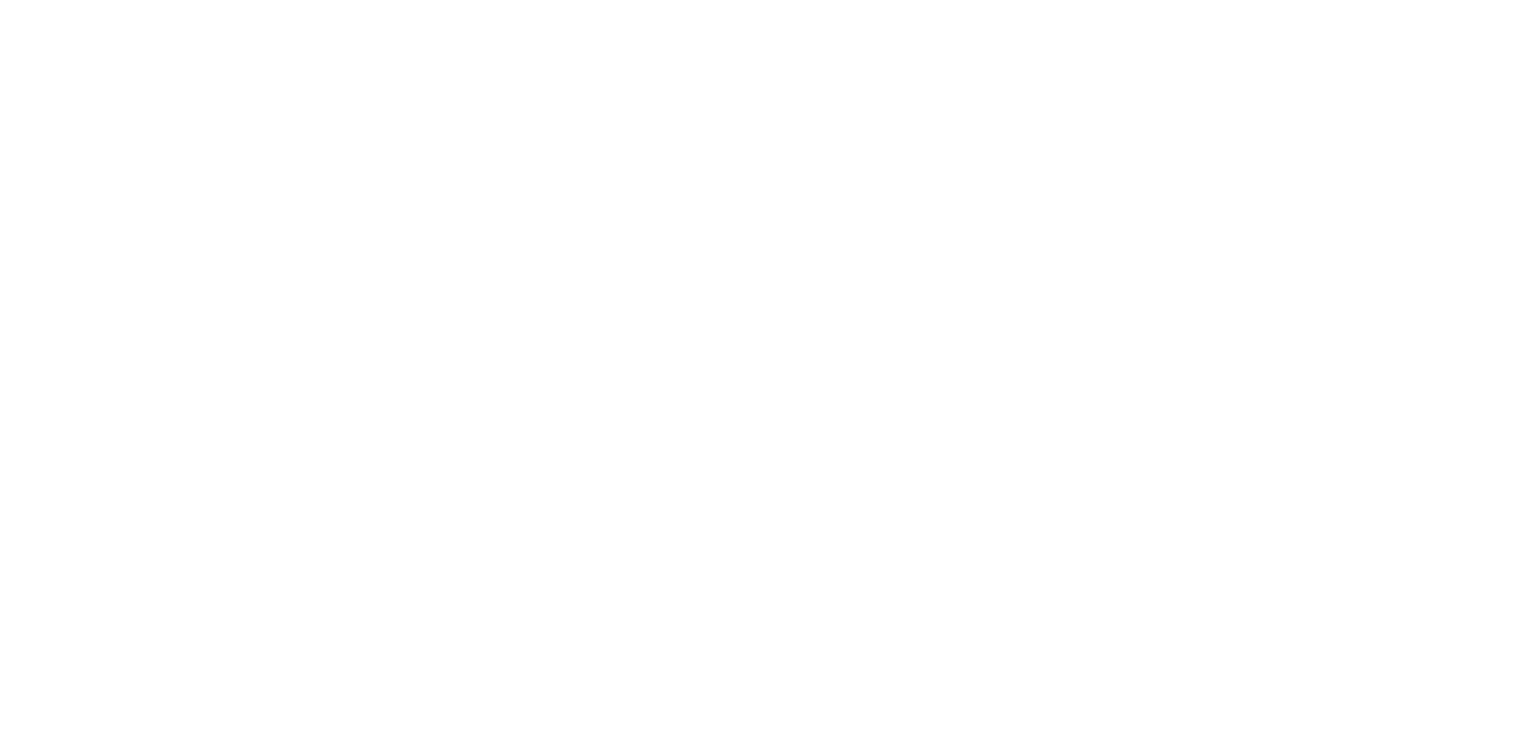 scroll, scrollTop: 0, scrollLeft: 0, axis: both 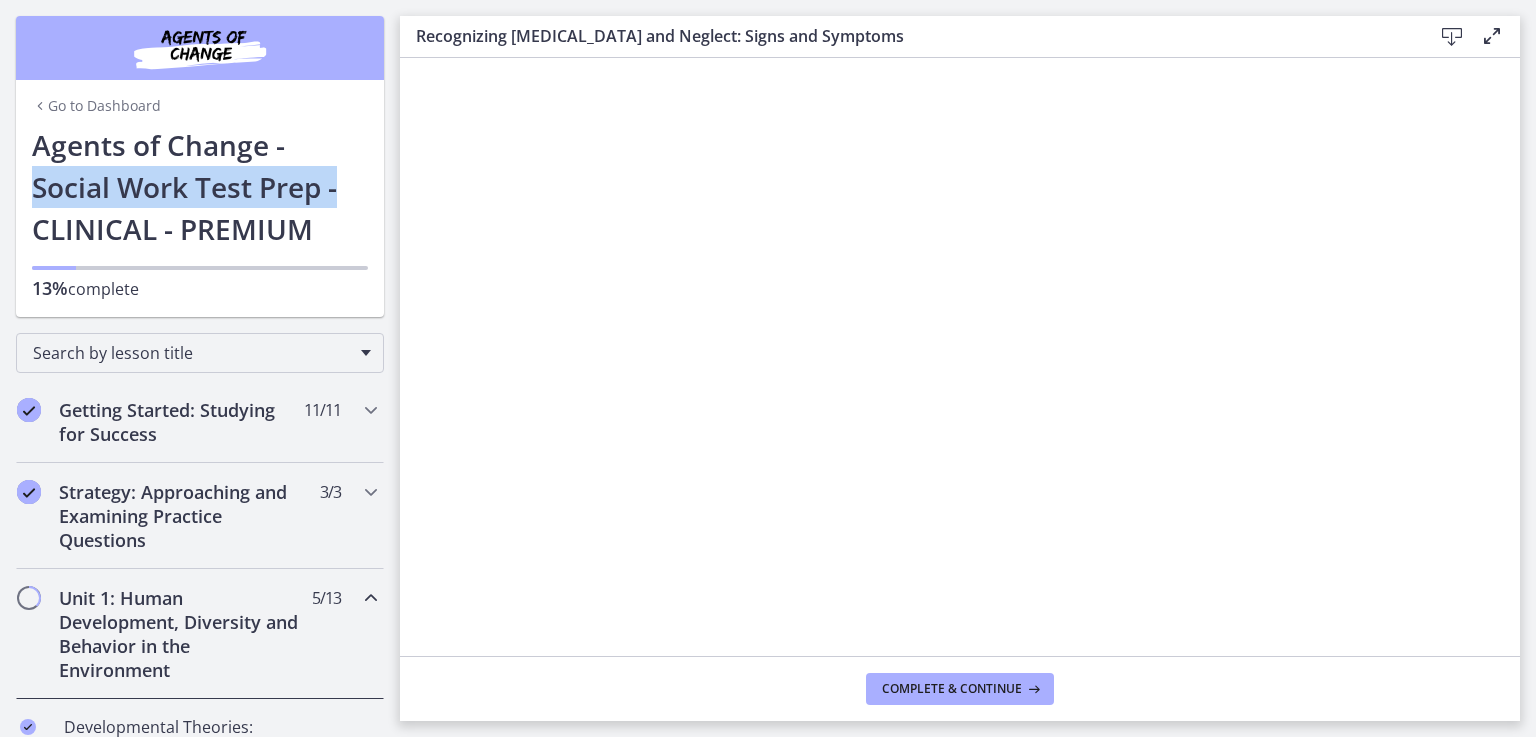 drag, startPoint x: 384, startPoint y: 155, endPoint x: 387, endPoint y: 183, distance: 28.160255 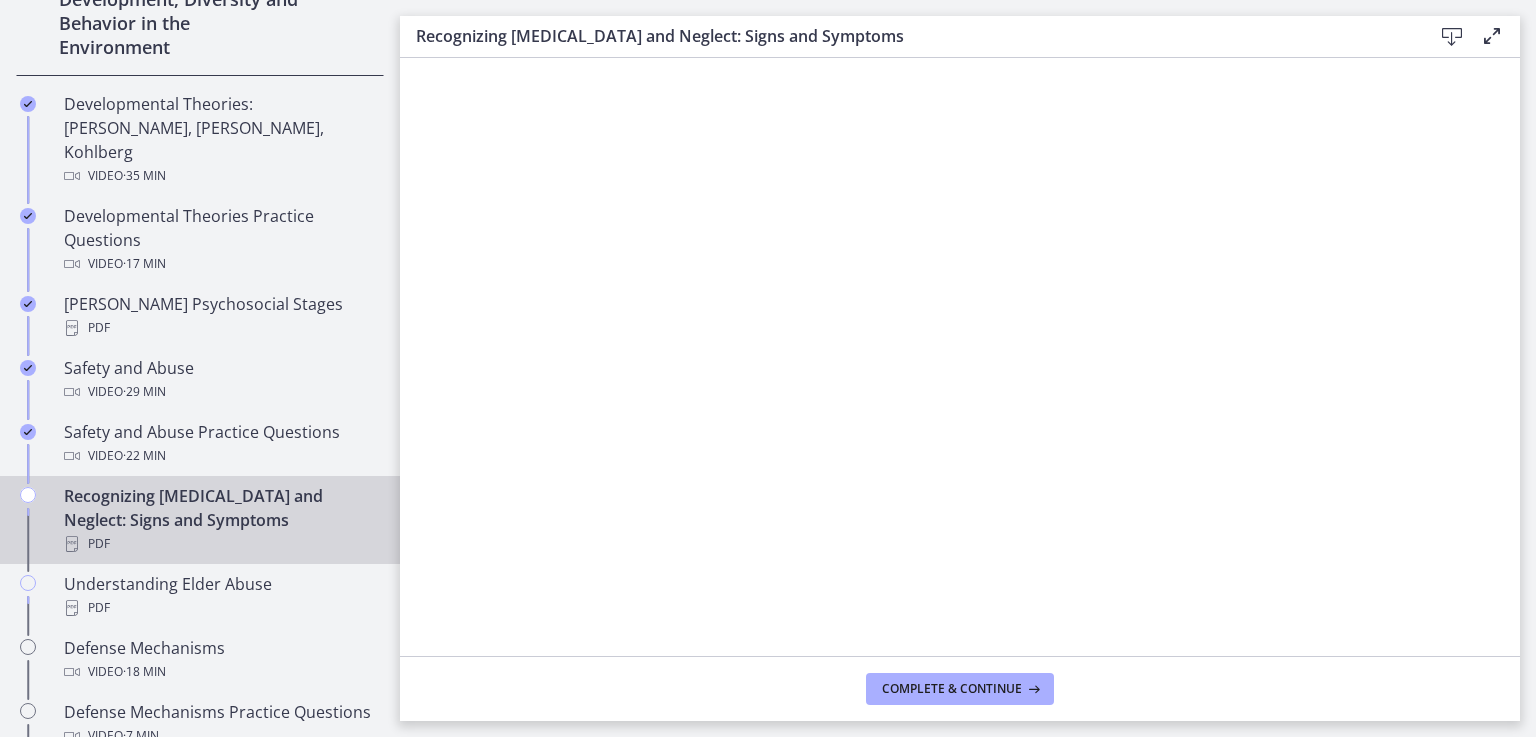 scroll, scrollTop: 625, scrollLeft: 0, axis: vertical 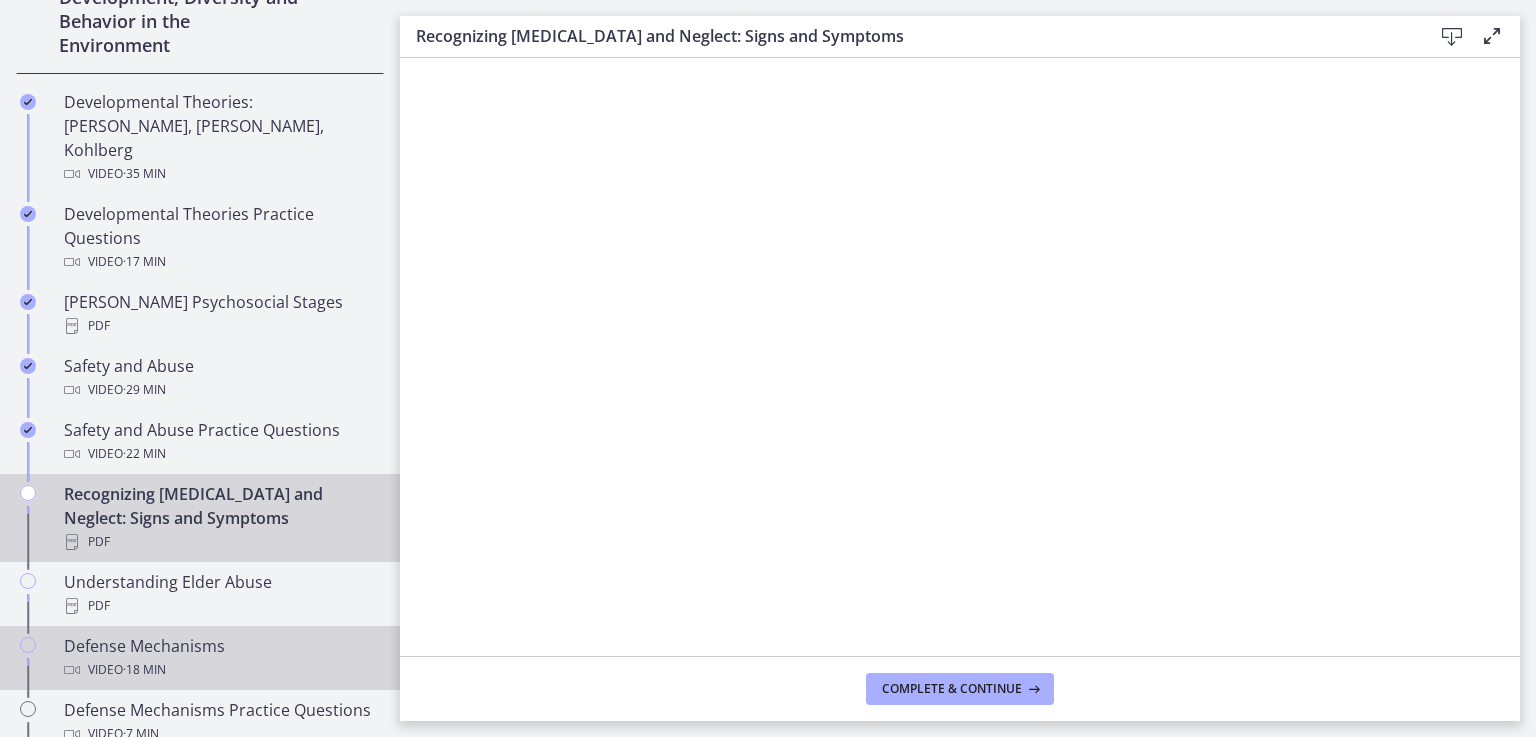 drag, startPoint x: 160, startPoint y: 620, endPoint x: 138, endPoint y: 613, distance: 23.086792 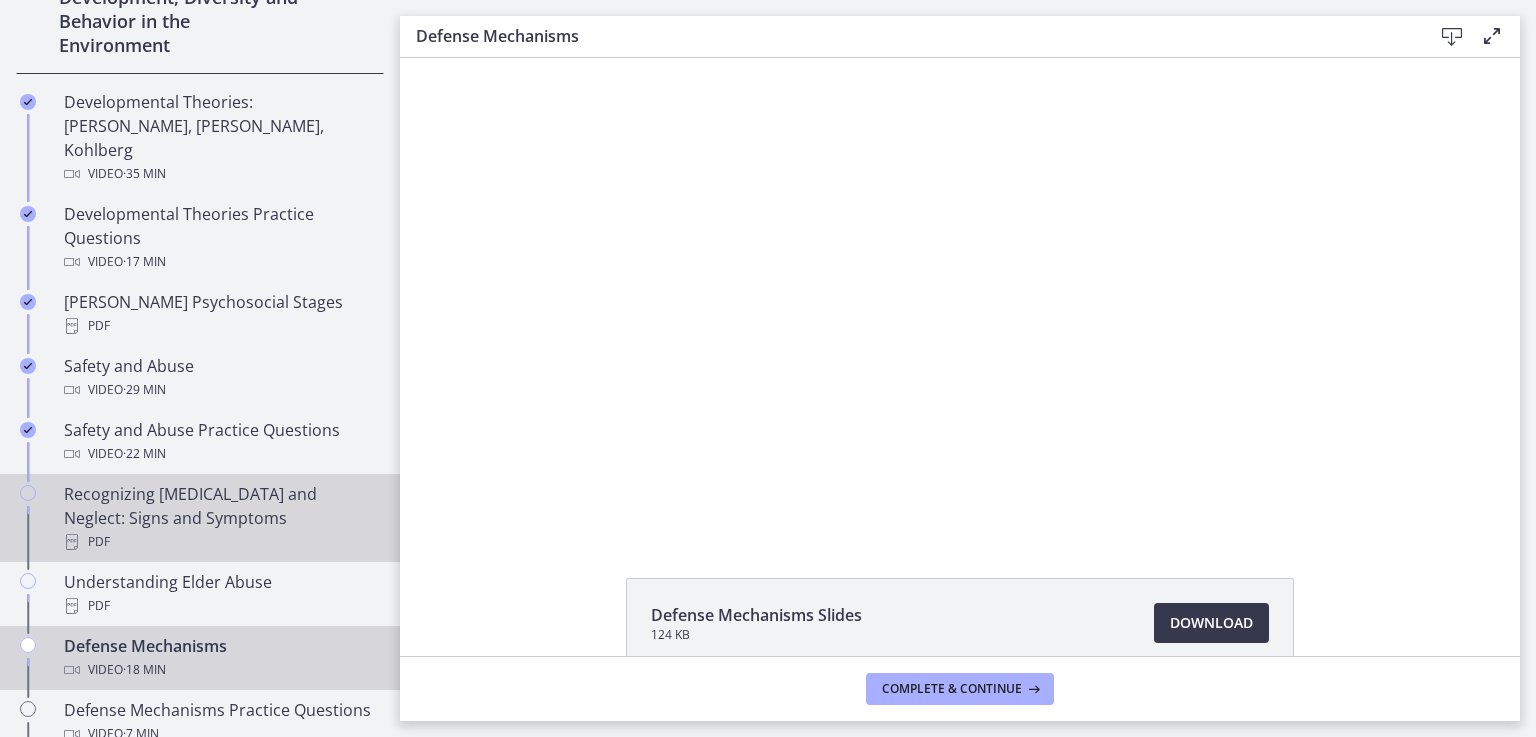 scroll, scrollTop: 0, scrollLeft: 0, axis: both 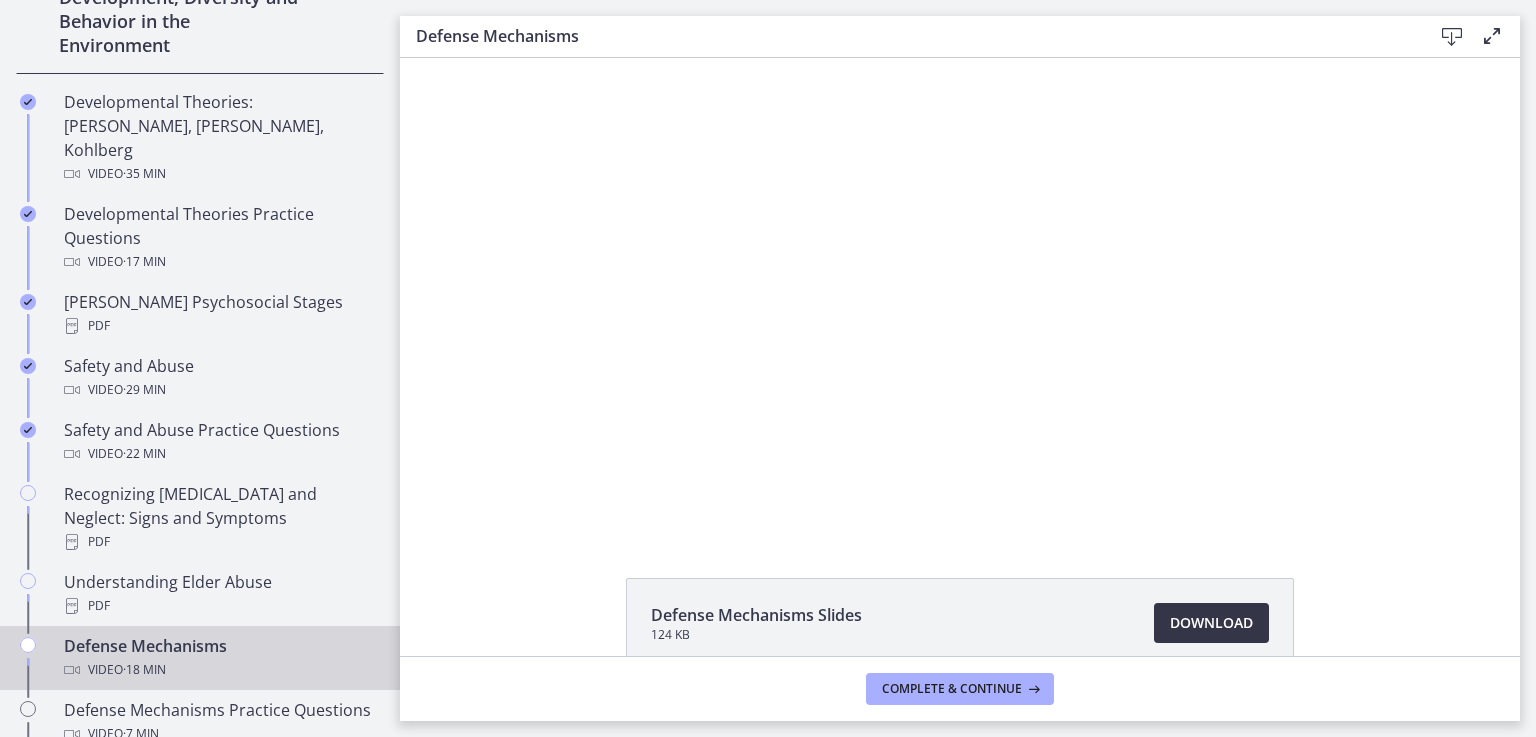 click on "Download
Opens in a new window" at bounding box center (1211, 623) 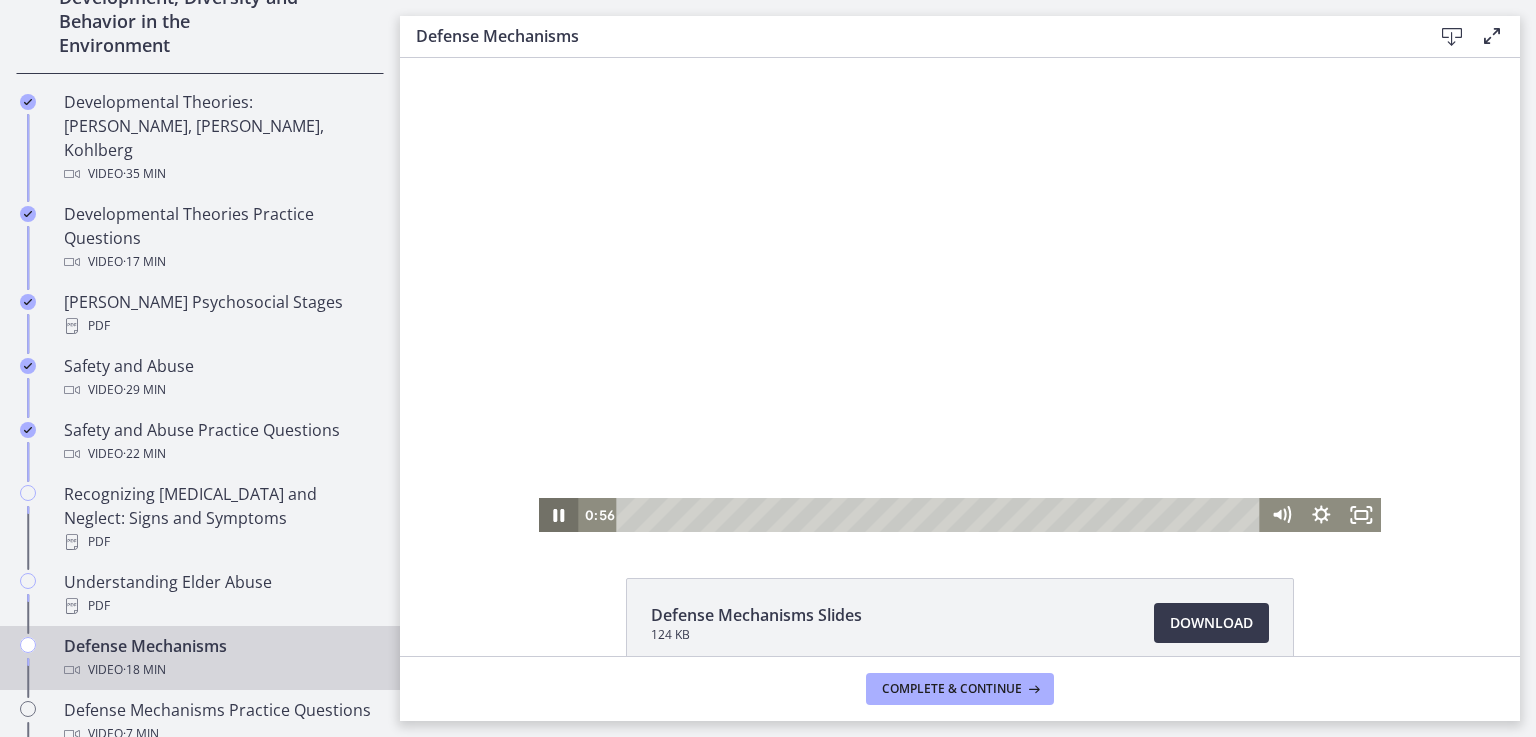 click 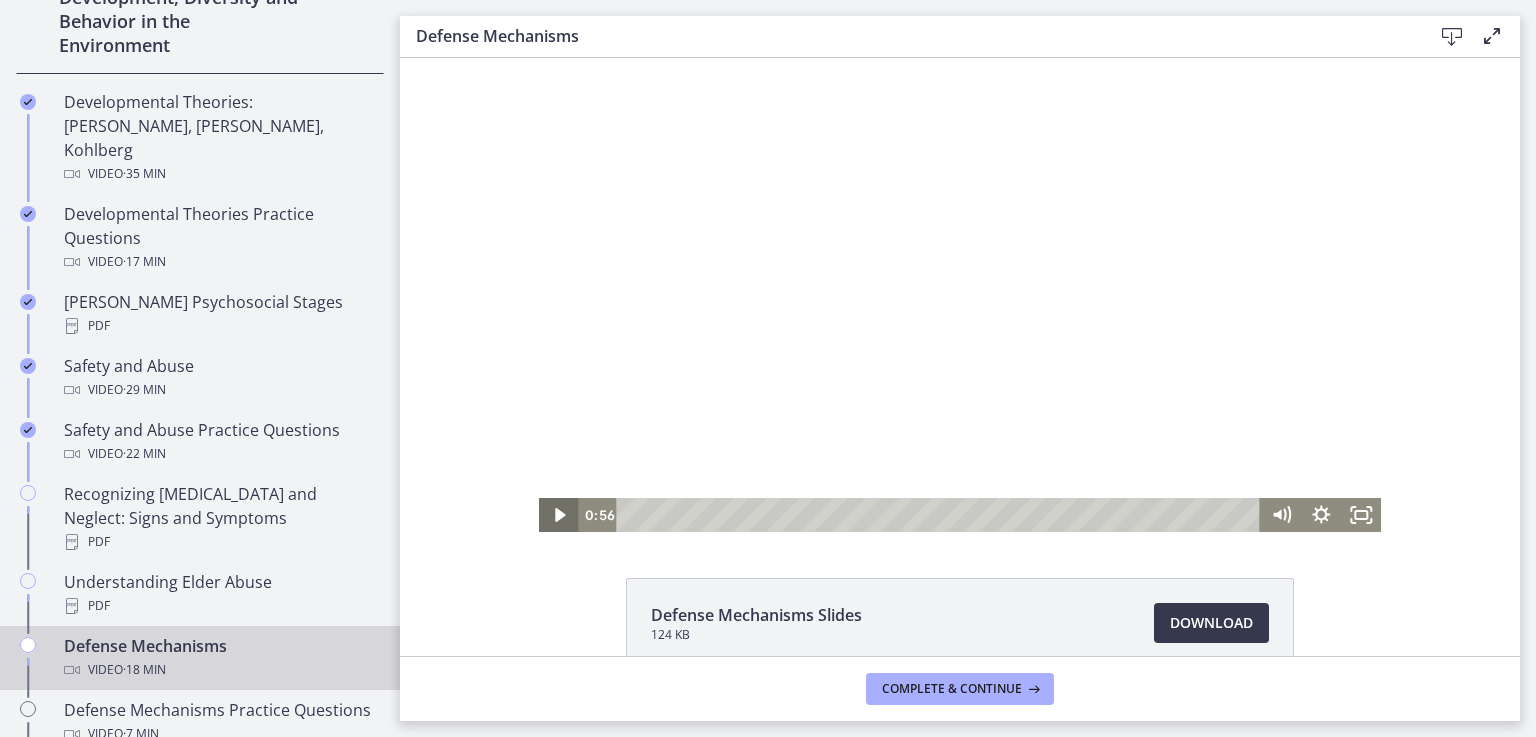 click 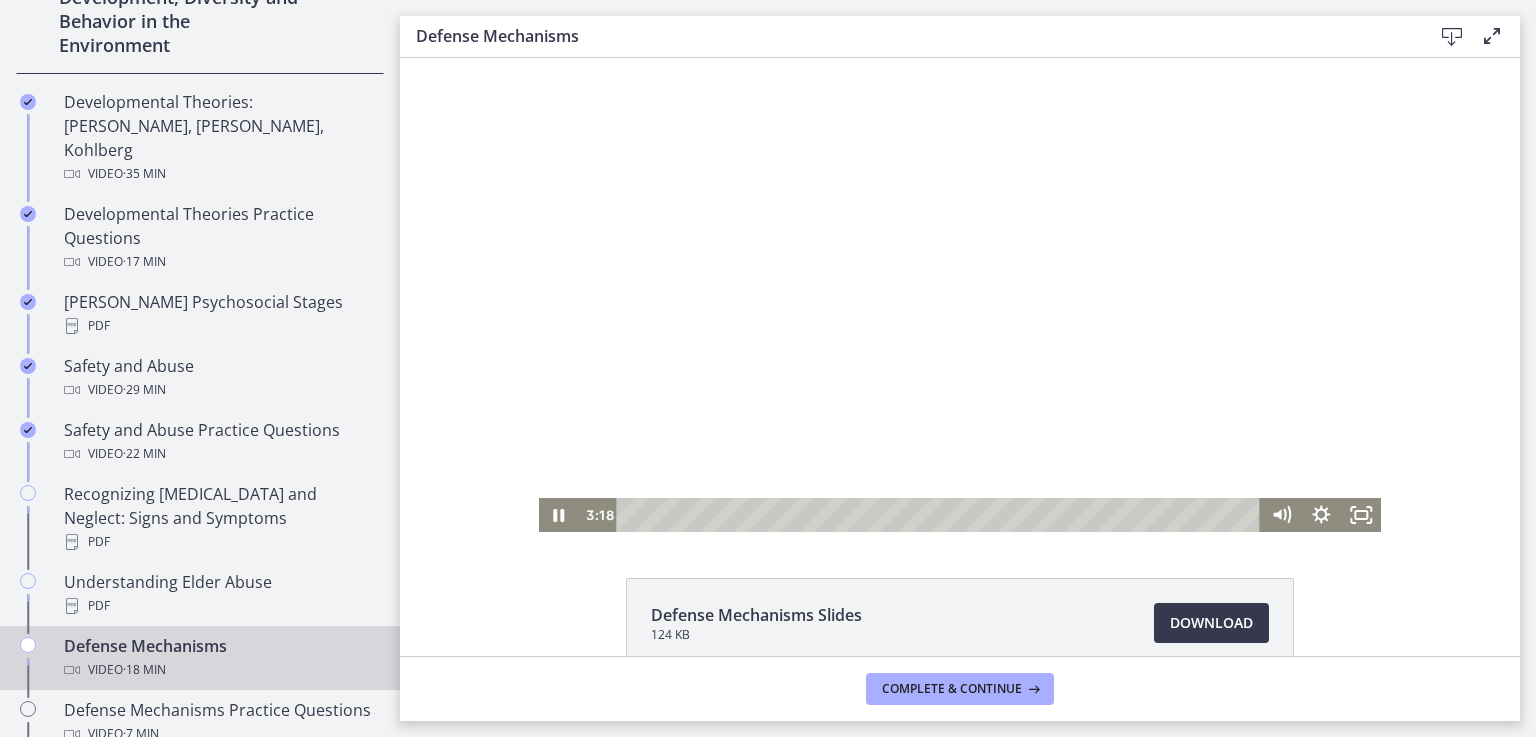 click on "Defense Mechanisms Slides
124 KB
Download
Opens in a new window" at bounding box center (960, 671) 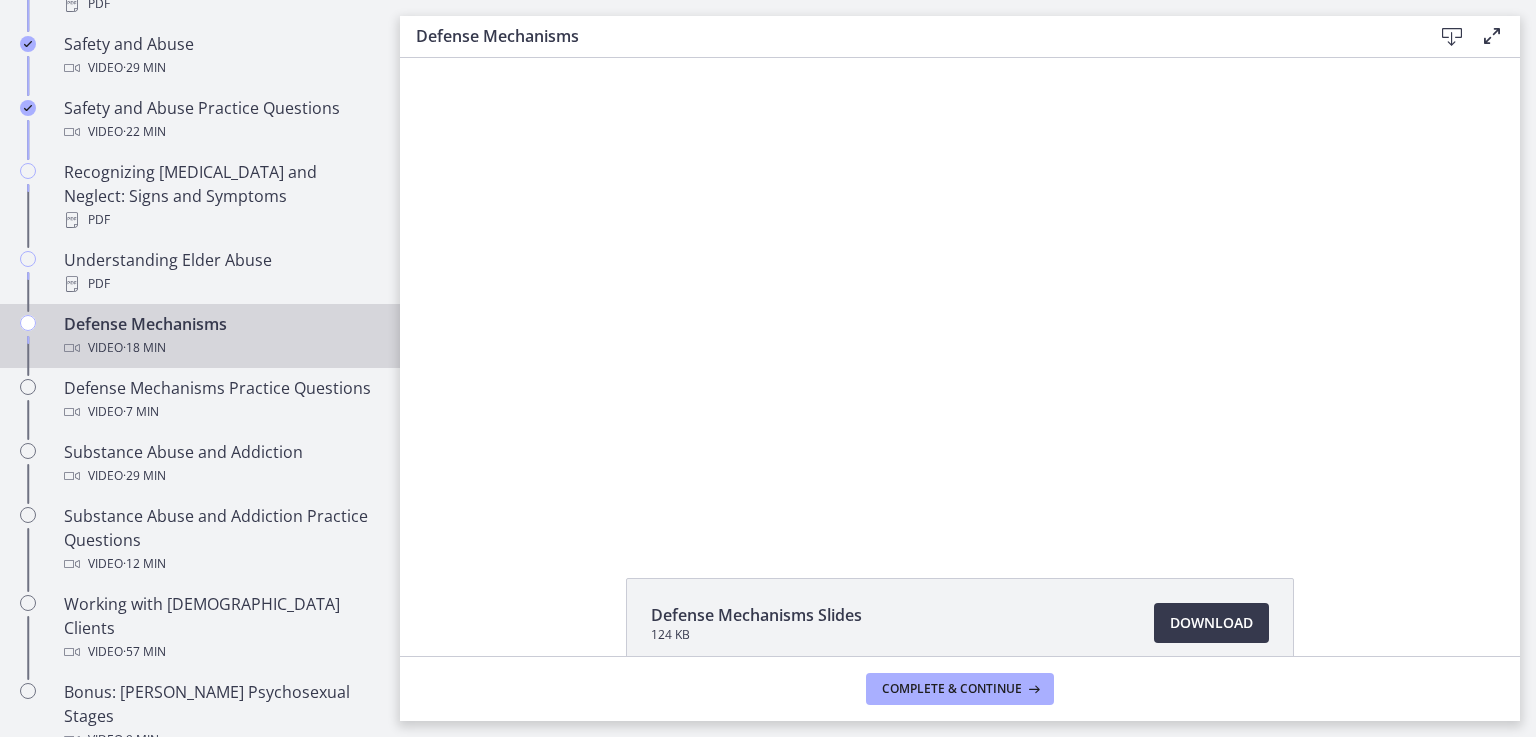 scroll, scrollTop: 1044, scrollLeft: 0, axis: vertical 